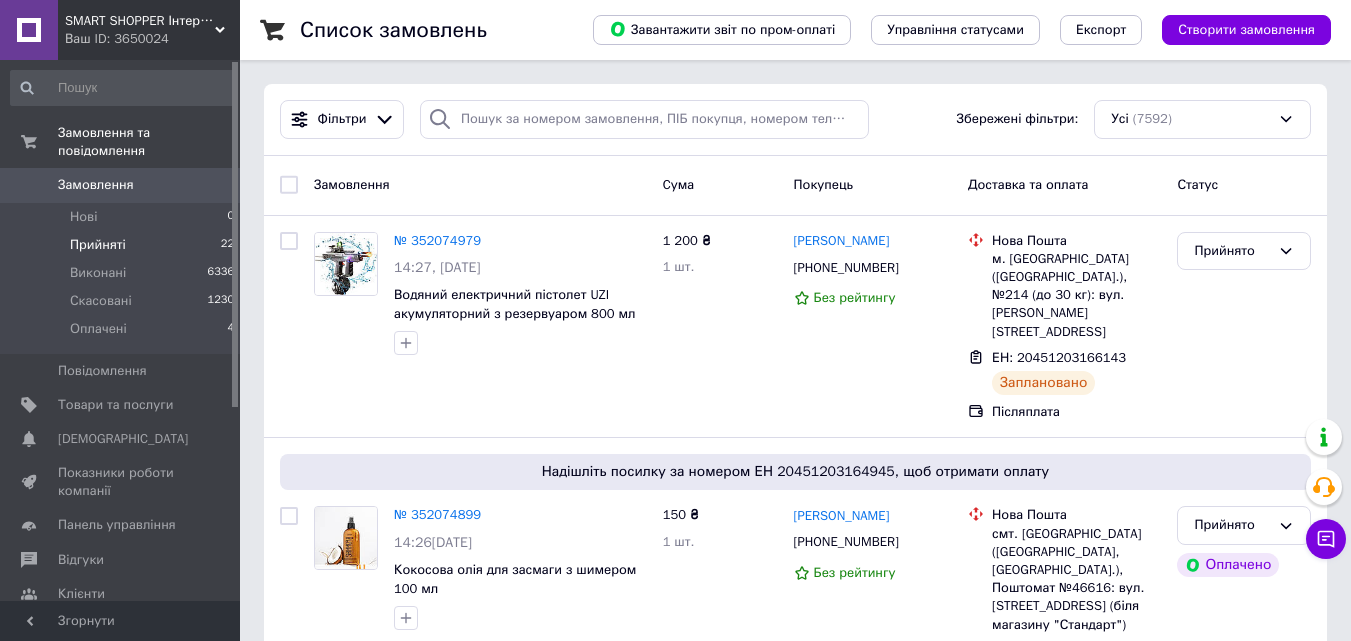 scroll, scrollTop: 0, scrollLeft: 0, axis: both 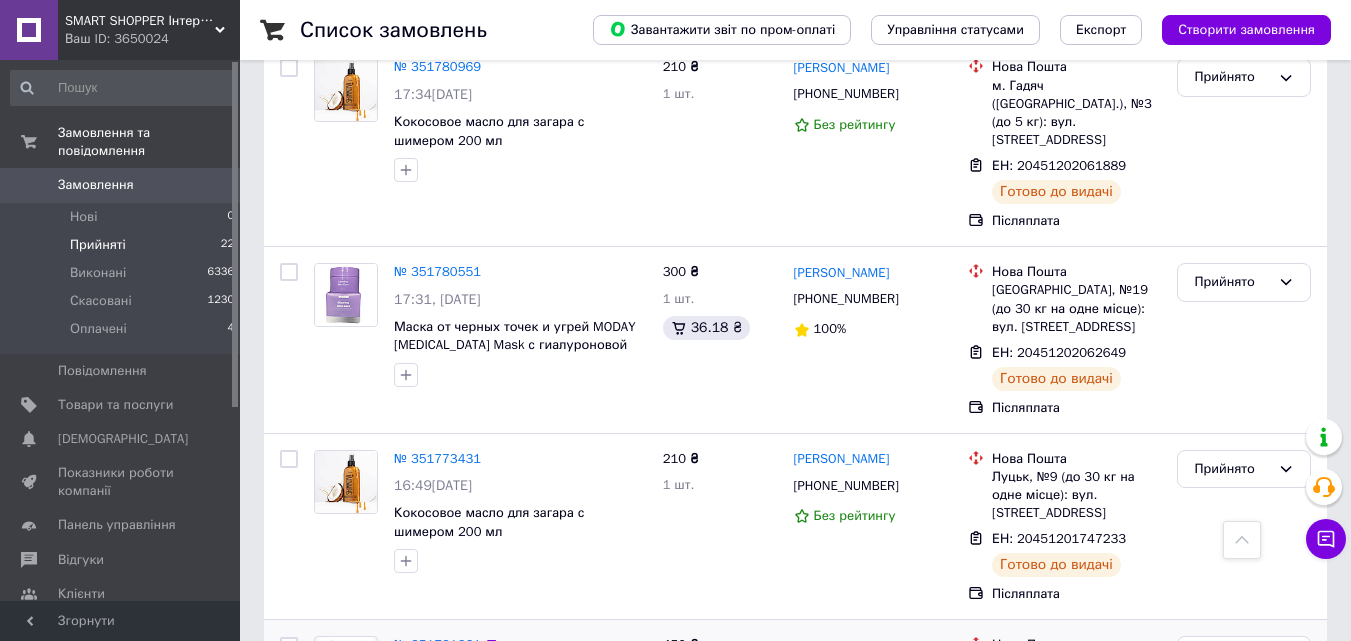 click on "№ 351731361" at bounding box center (437, 644) 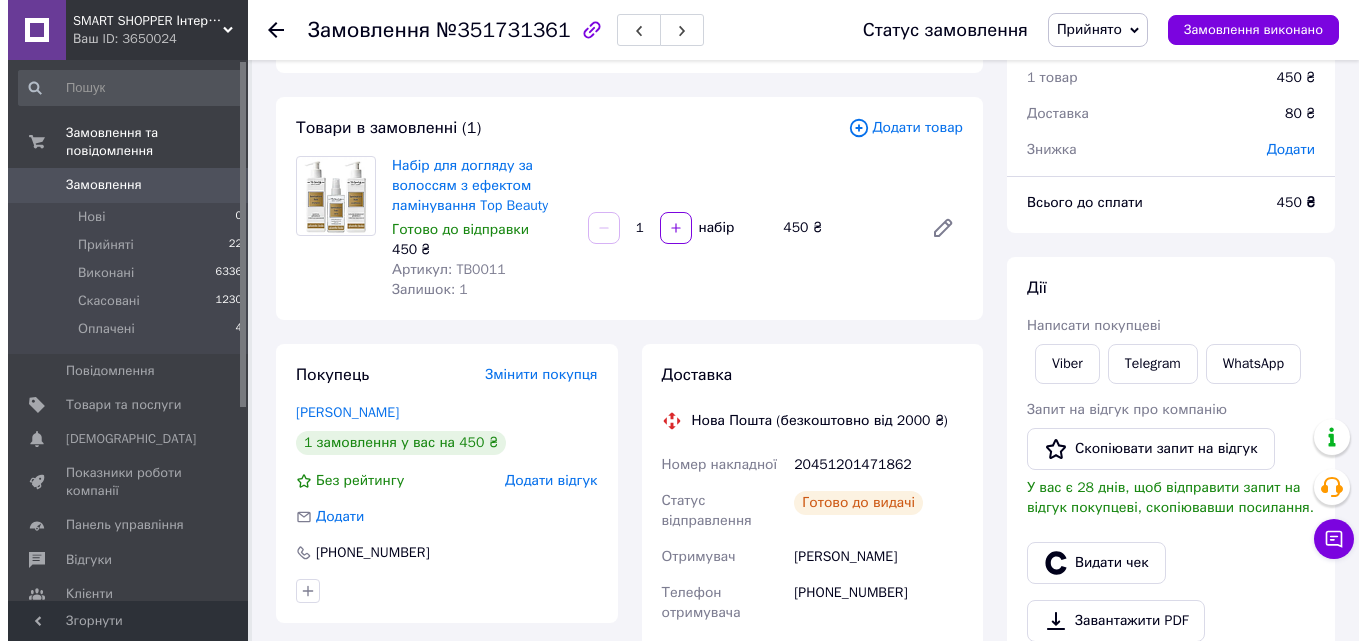 scroll, scrollTop: 200, scrollLeft: 0, axis: vertical 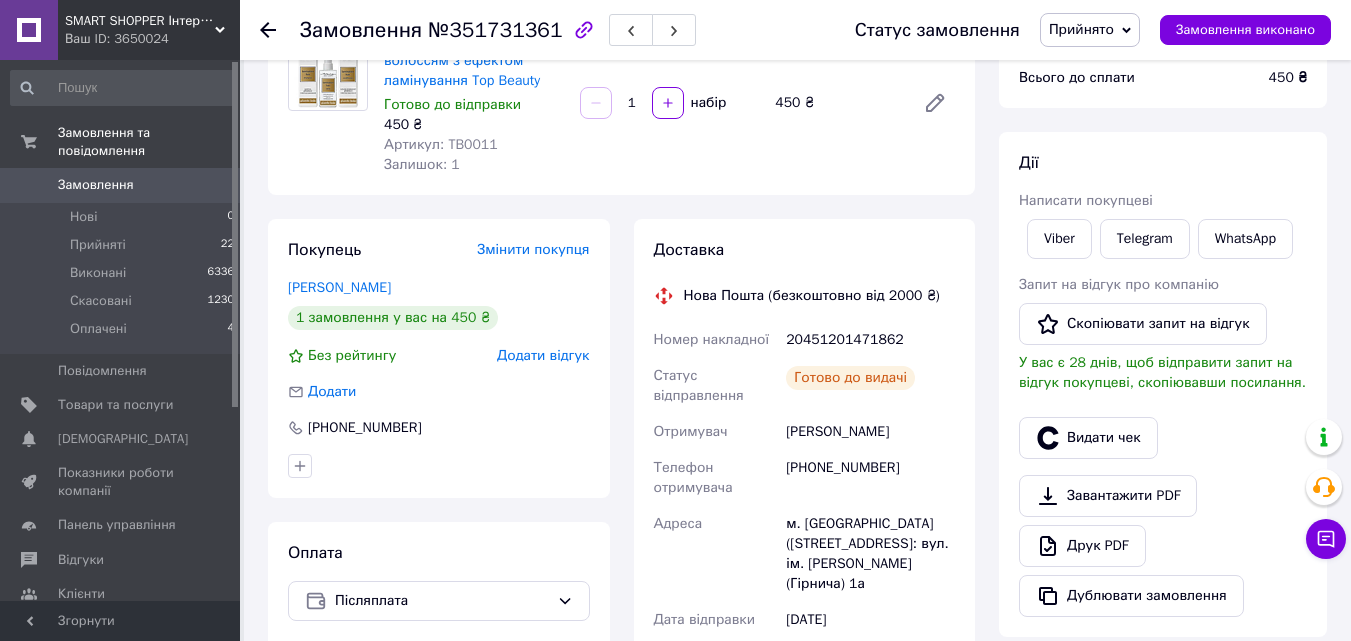 click 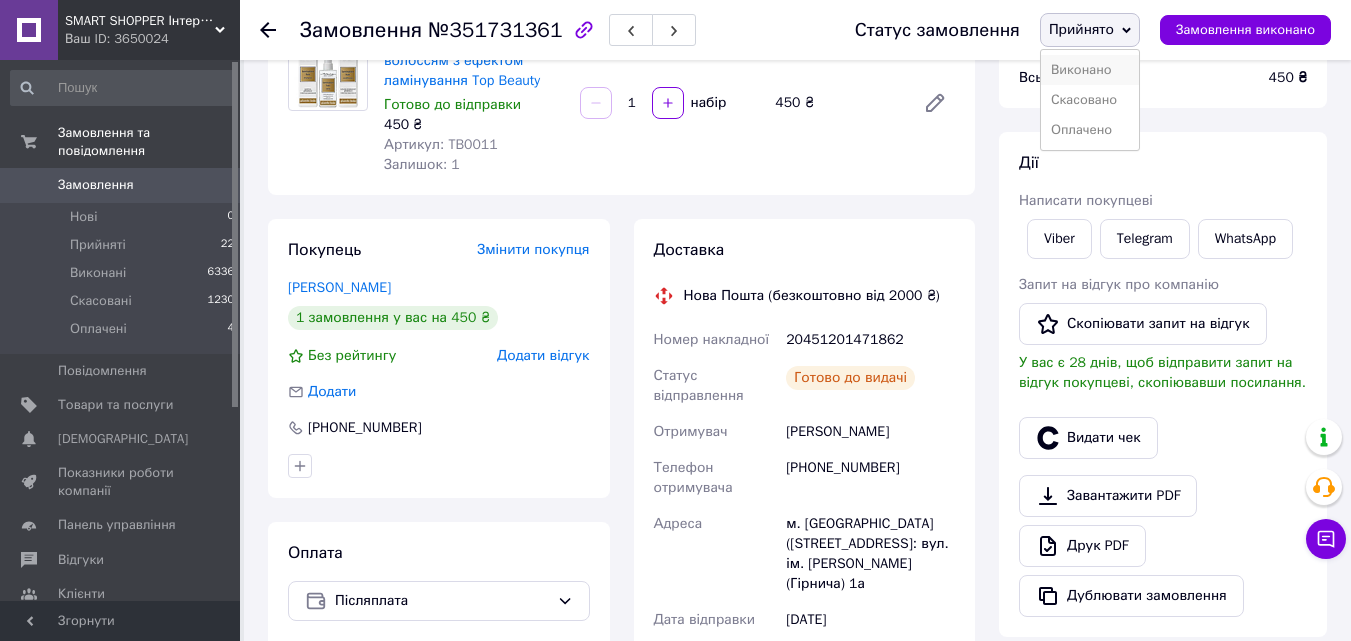 click on "Виконано" at bounding box center [1090, 70] 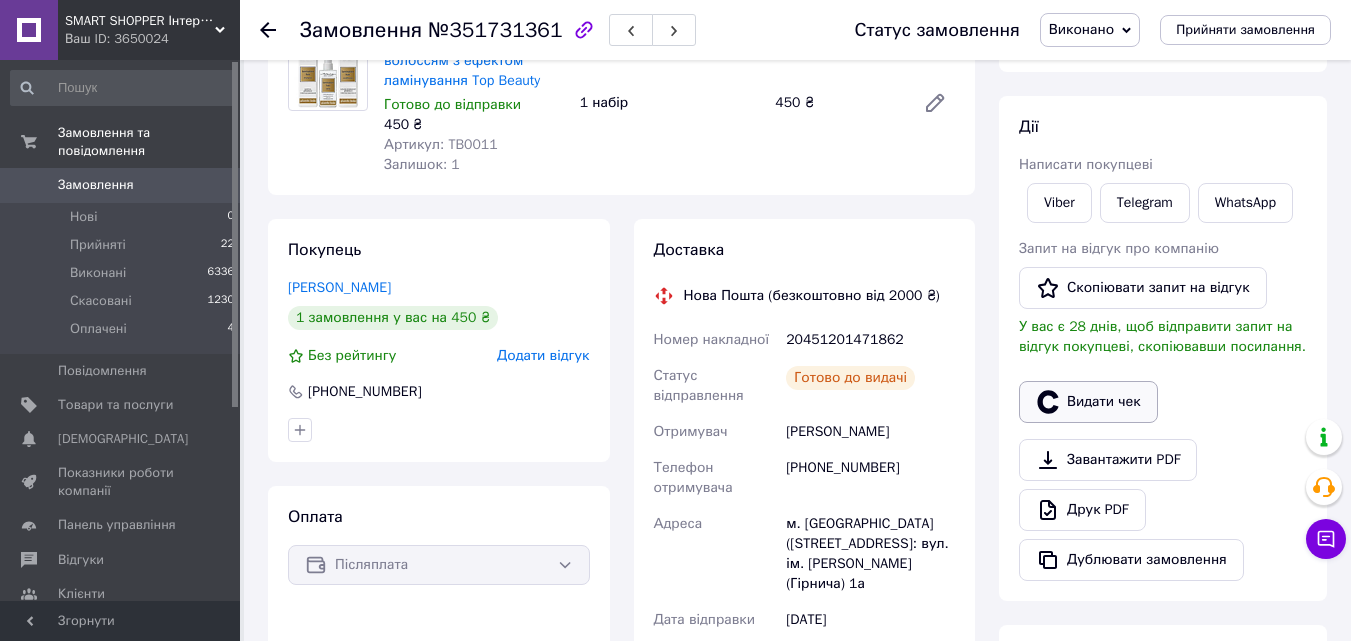click on "Видати чек" at bounding box center [1088, 402] 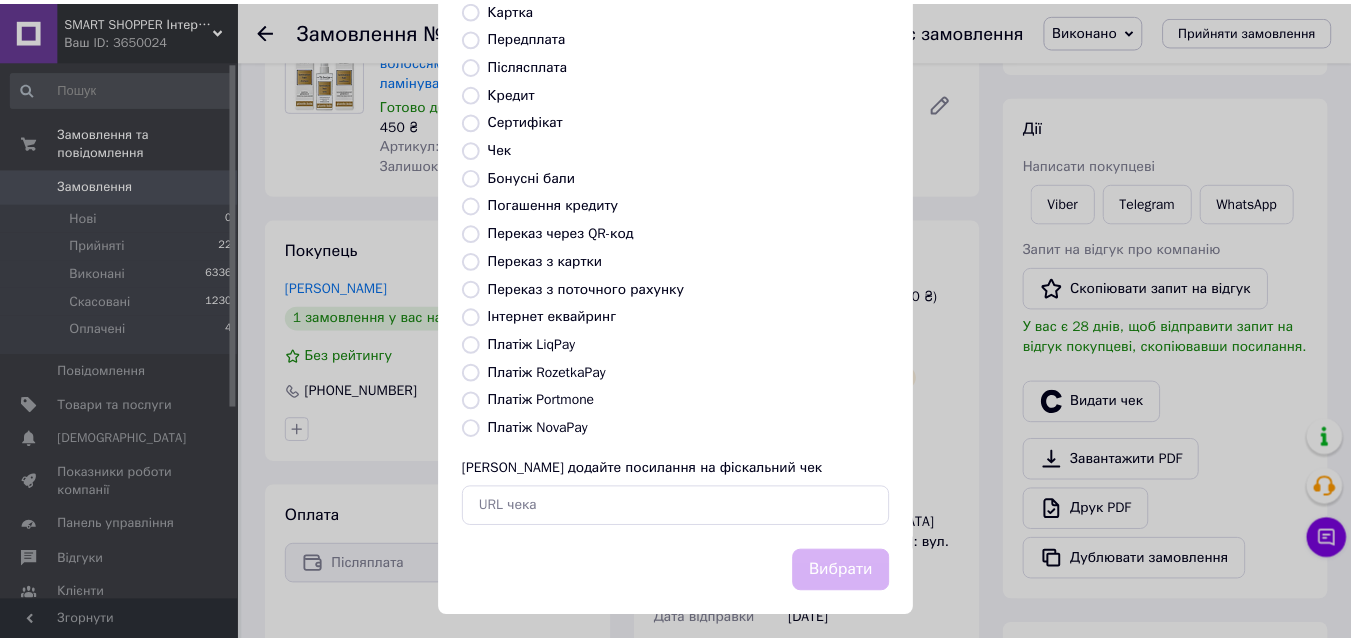 scroll, scrollTop: 218, scrollLeft: 0, axis: vertical 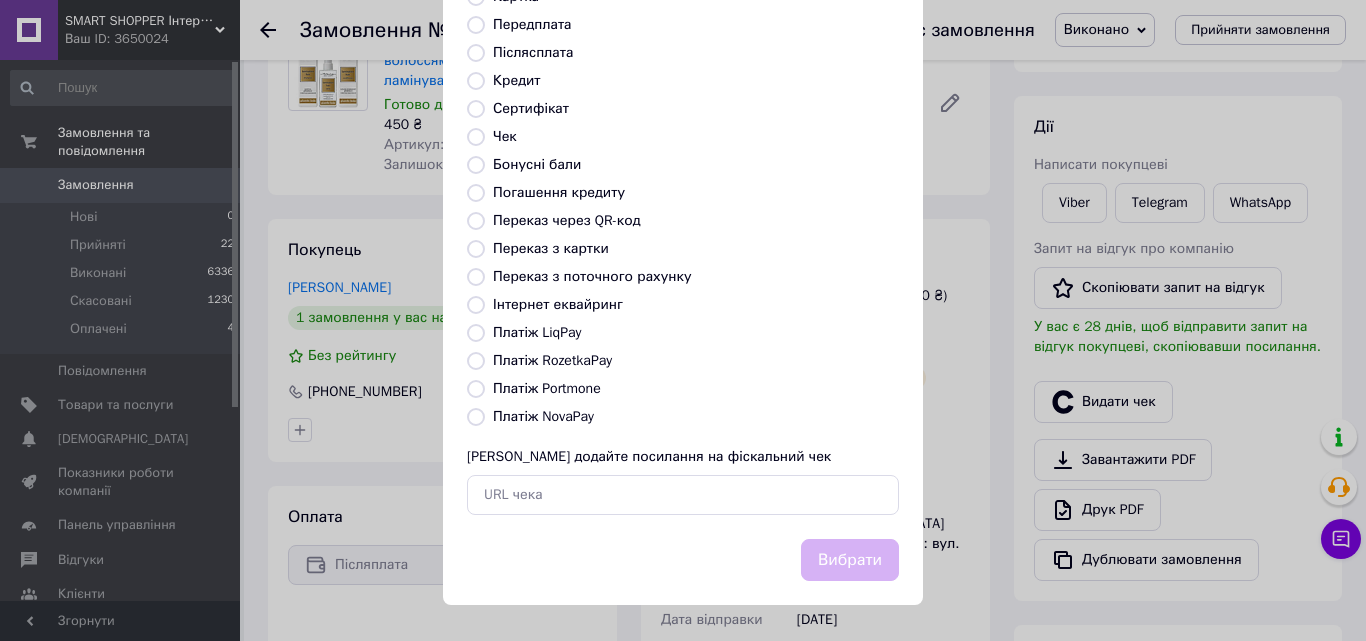 click on "Платіж NovaPay" at bounding box center [476, 417] 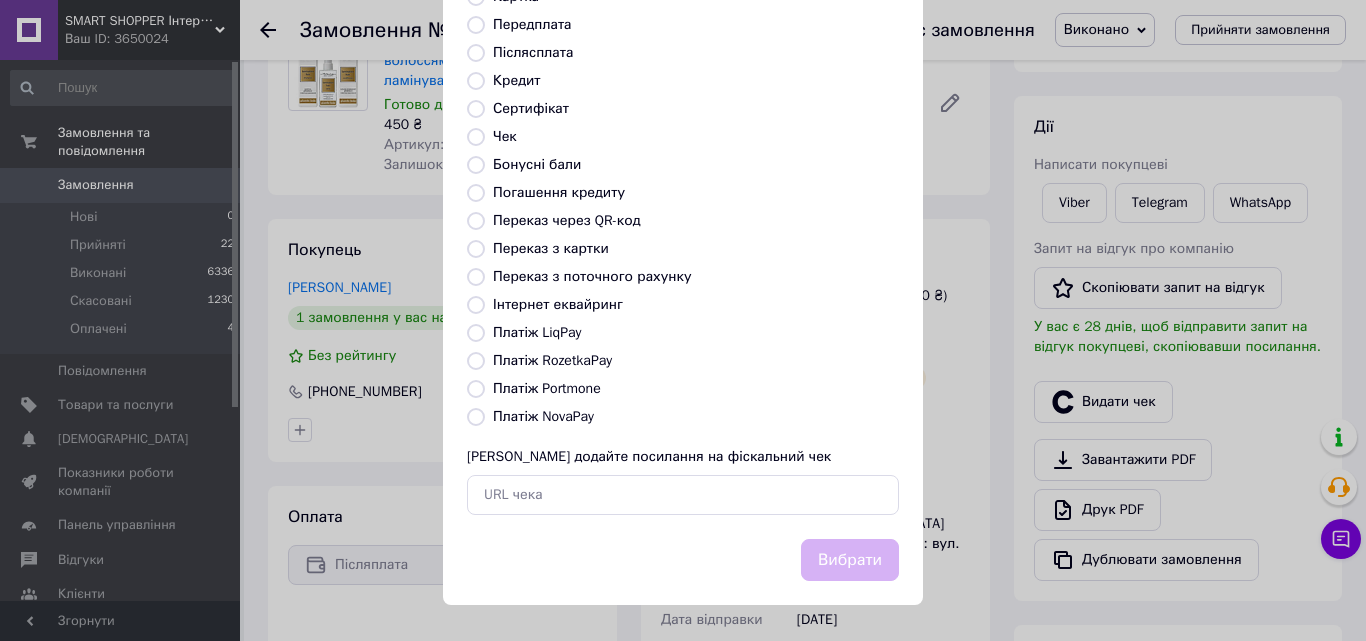 radio on "true" 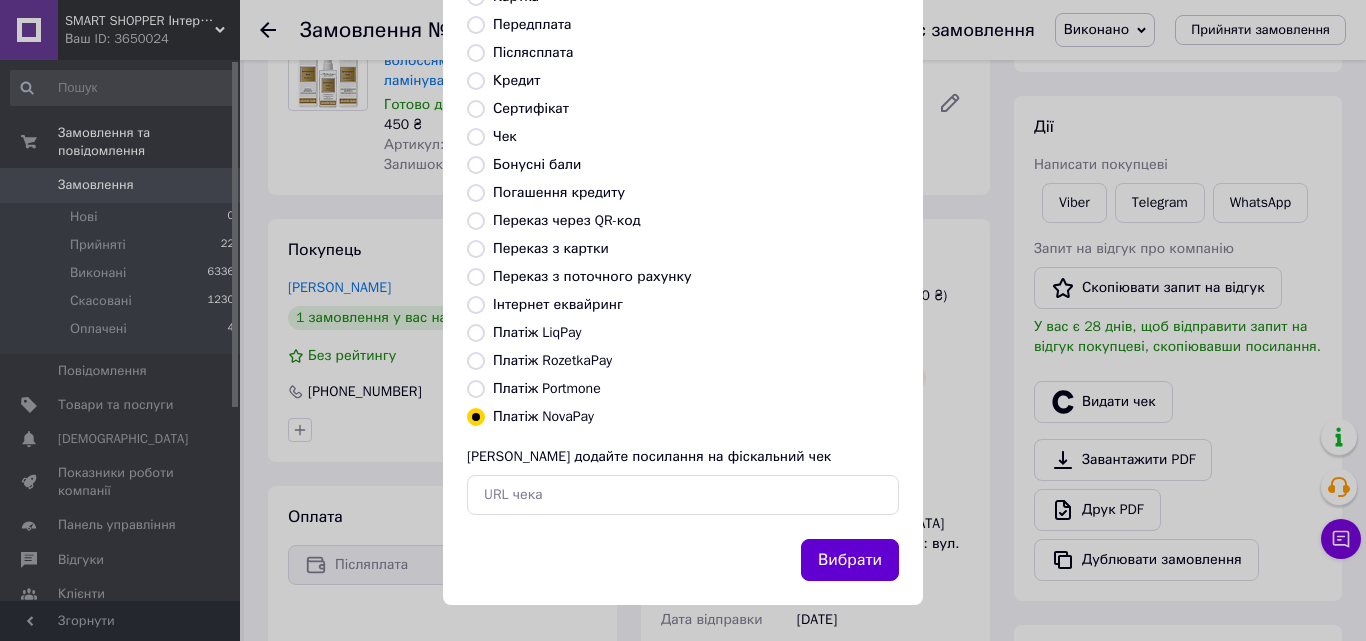 click on "Вибрати" at bounding box center (850, 560) 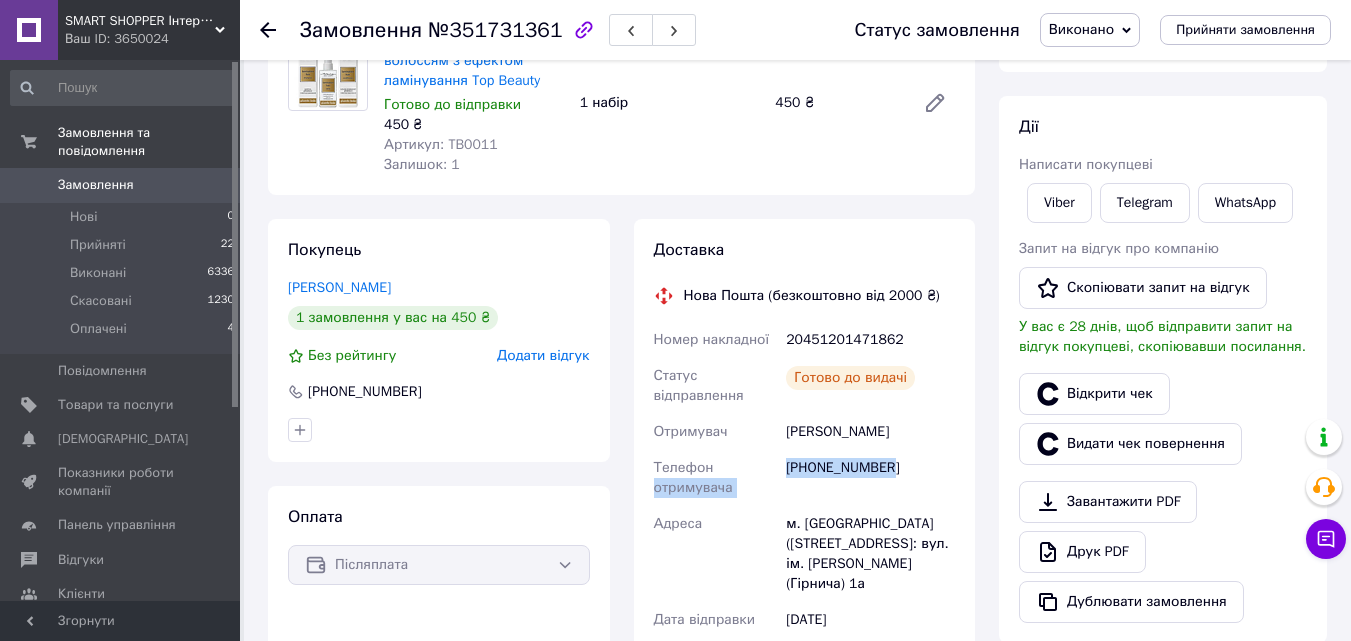 drag, startPoint x: 897, startPoint y: 467, endPoint x: 770, endPoint y: 468, distance: 127.00394 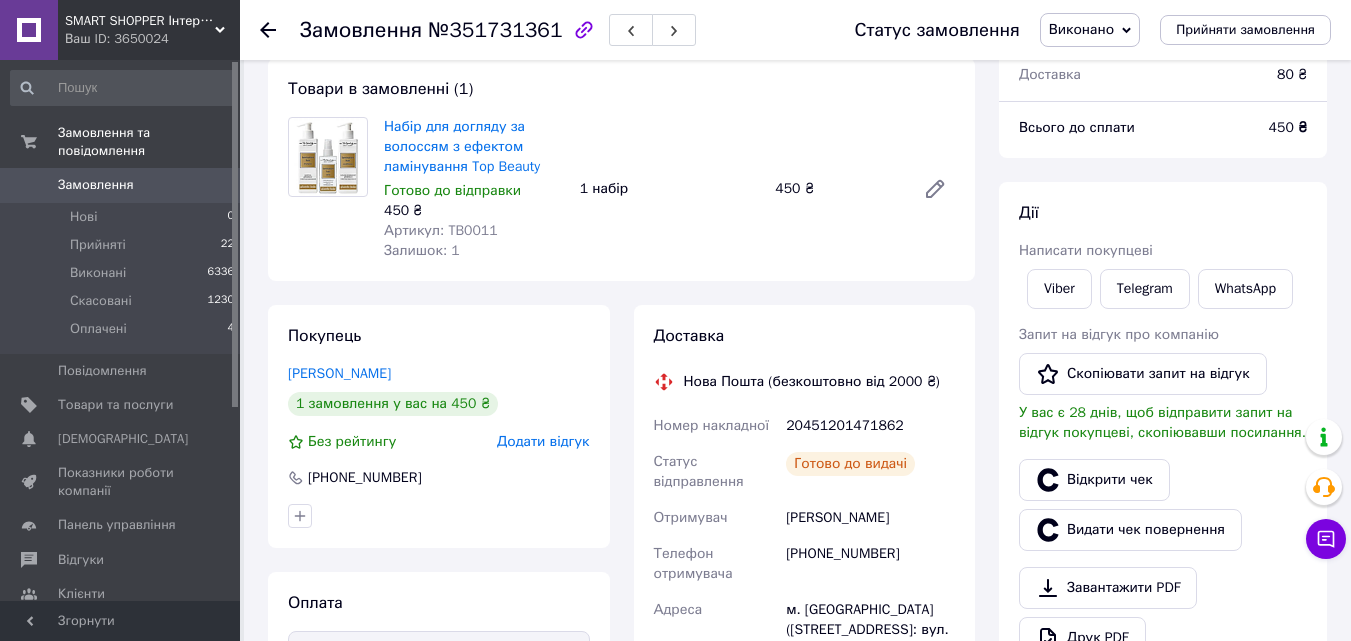 scroll, scrollTop: 0, scrollLeft: 0, axis: both 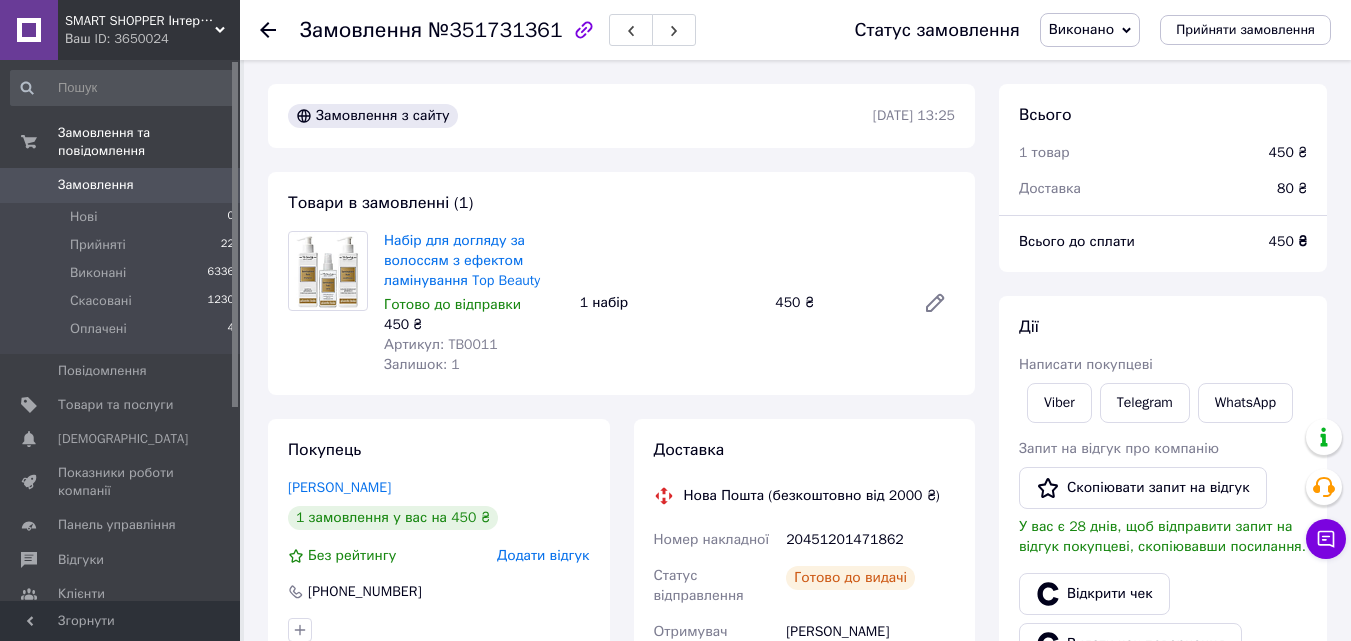click on "Замовлення" at bounding box center [96, 185] 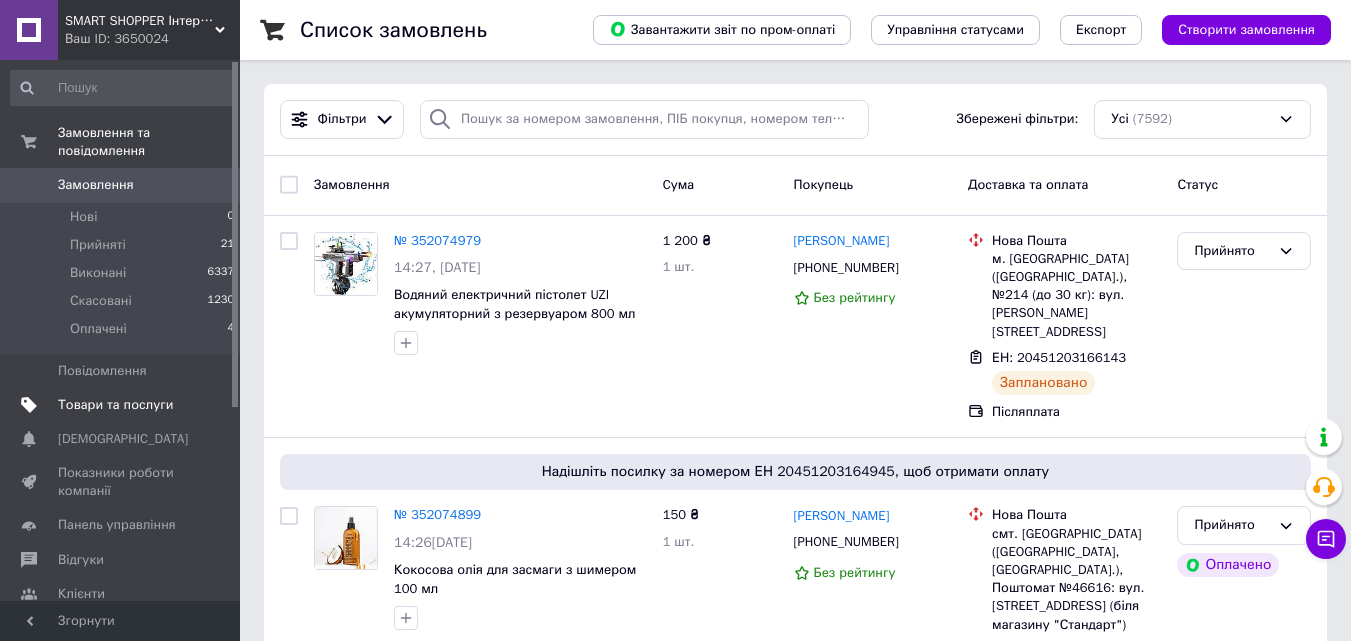 click on "Товари та послуги" at bounding box center (115, 405) 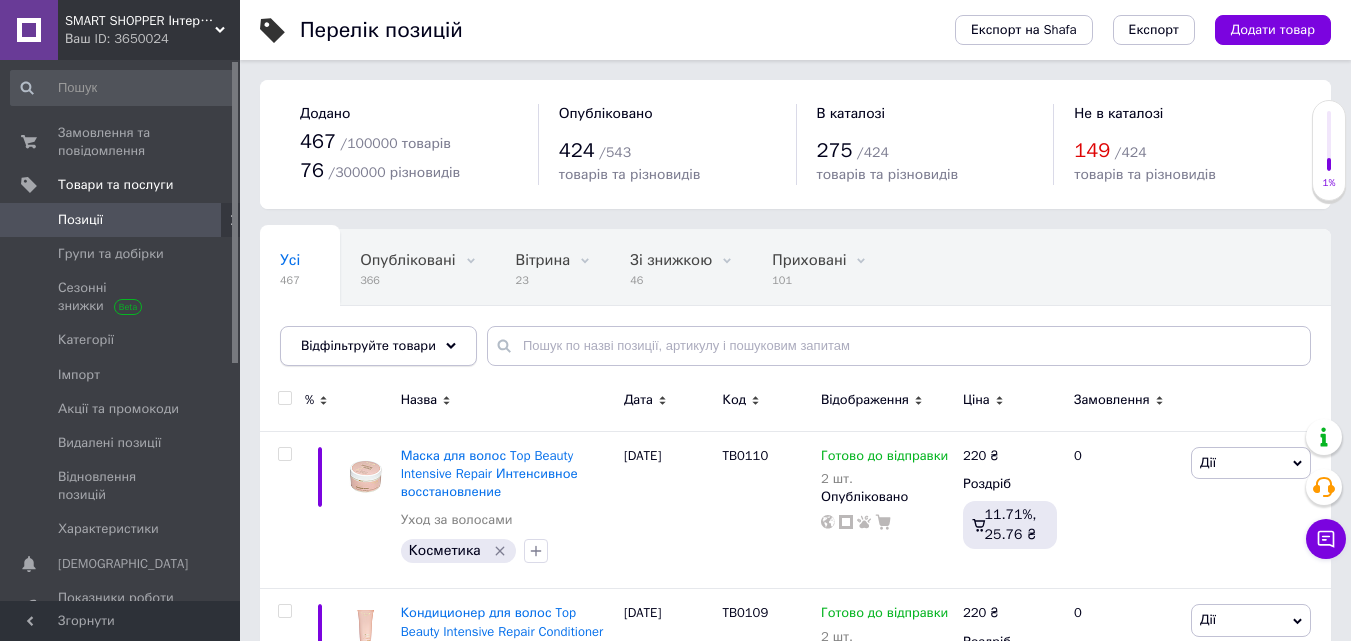 click 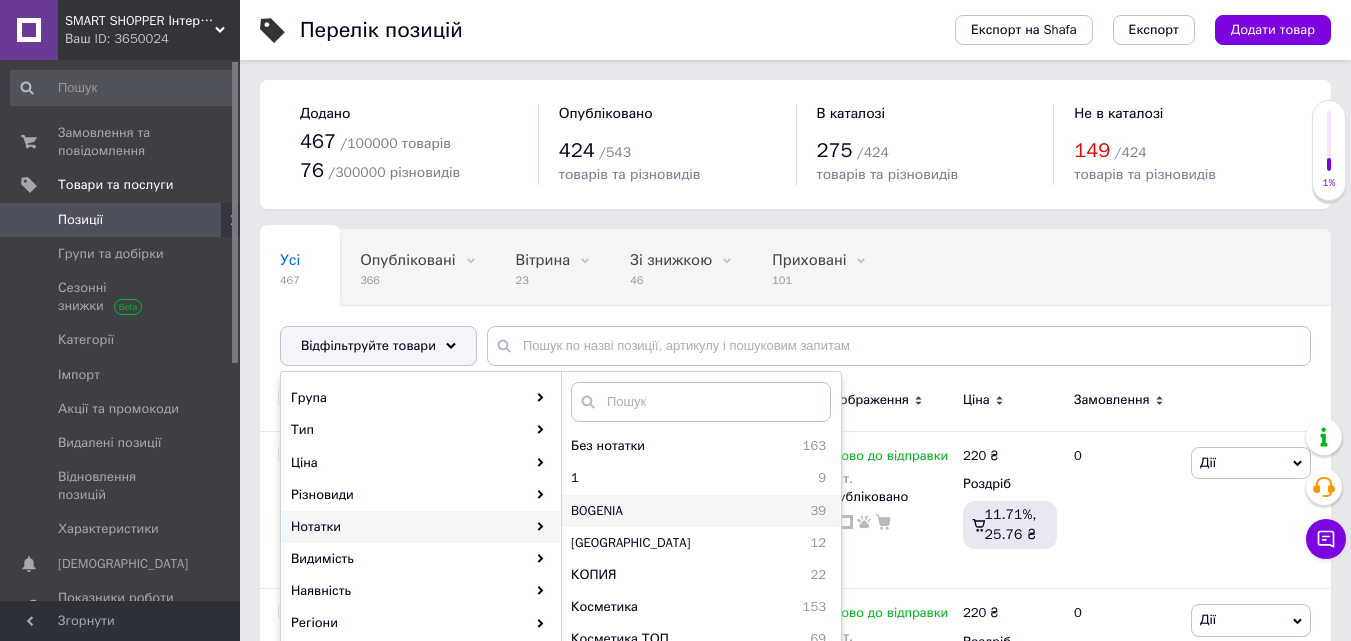 click on "BOGENIA" at bounding box center [656, 511] 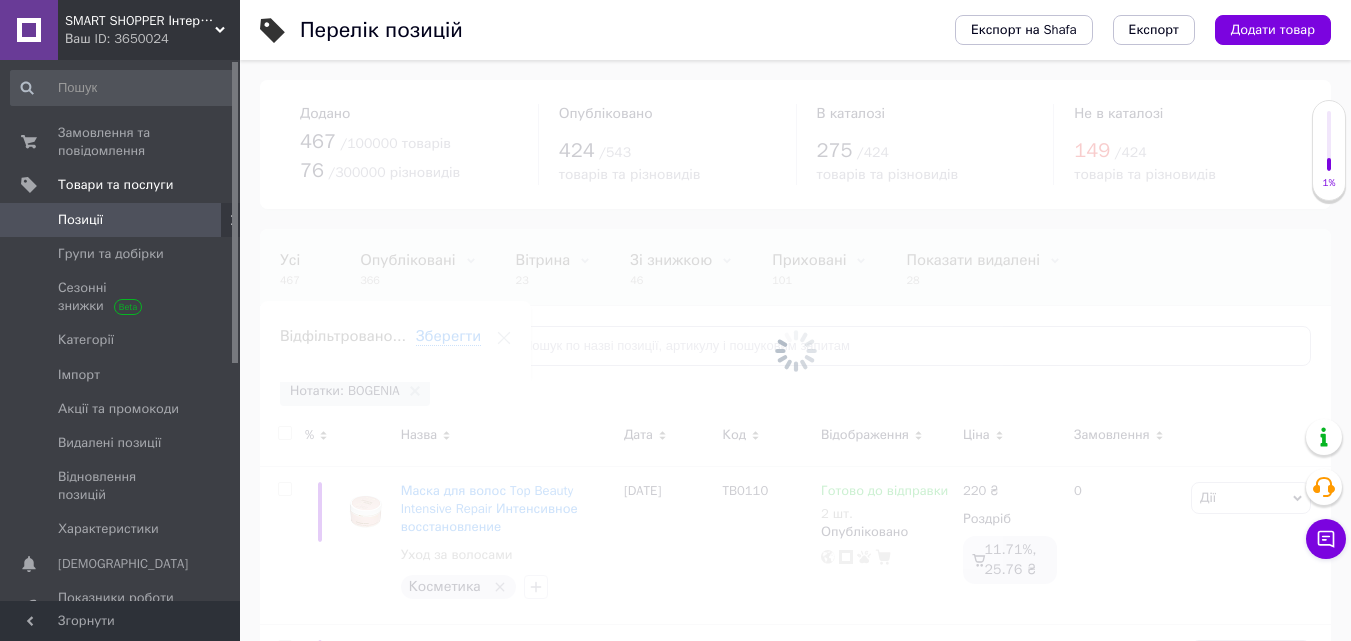 scroll, scrollTop: 0, scrollLeft: 174, axis: horizontal 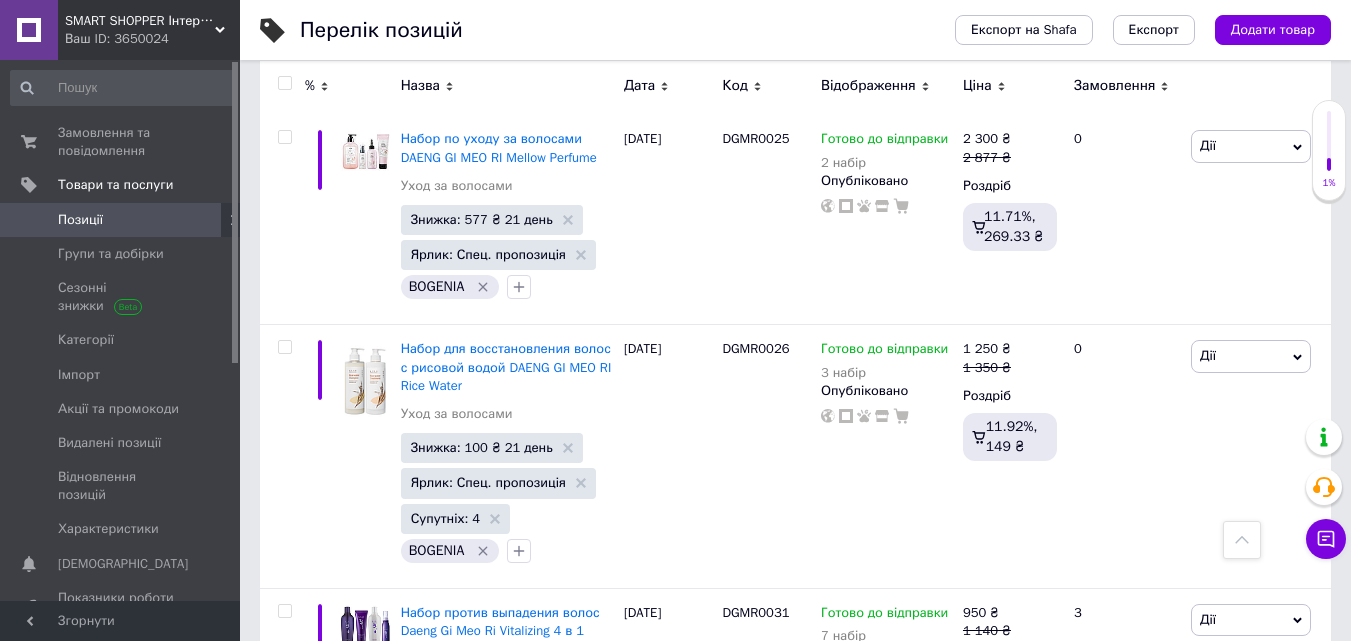 click on "1%" at bounding box center [1329, 183] 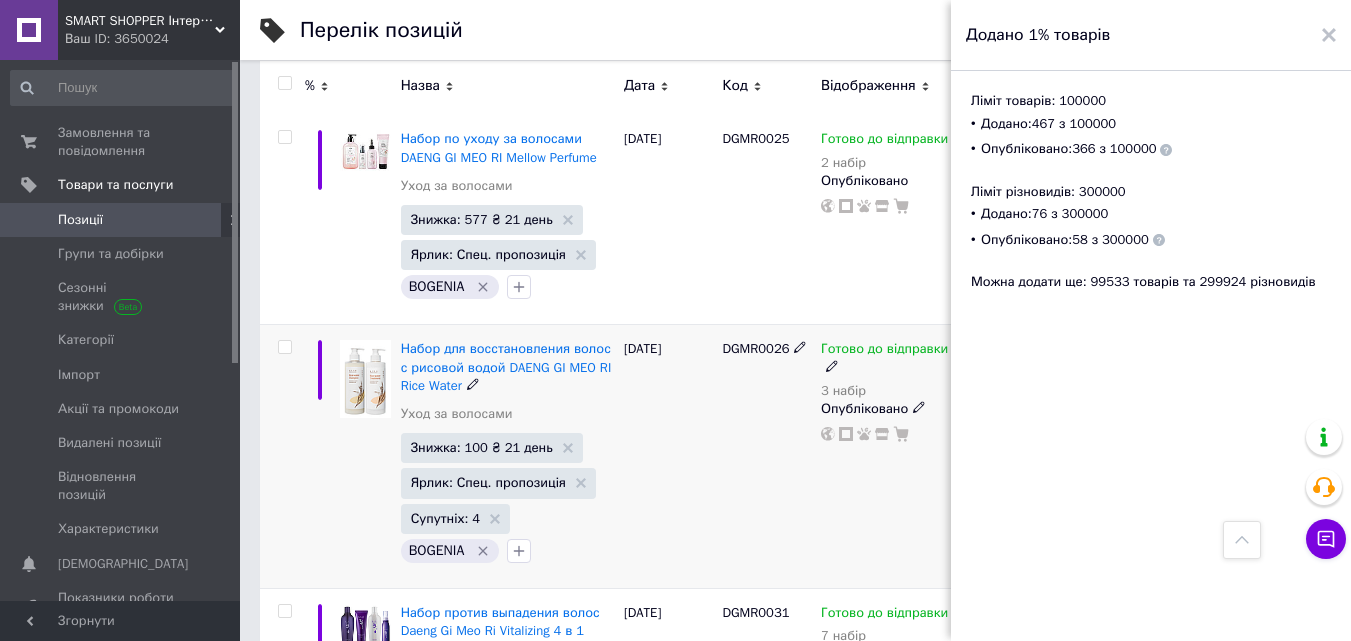 click on "DGMR0026" at bounding box center [766, 456] 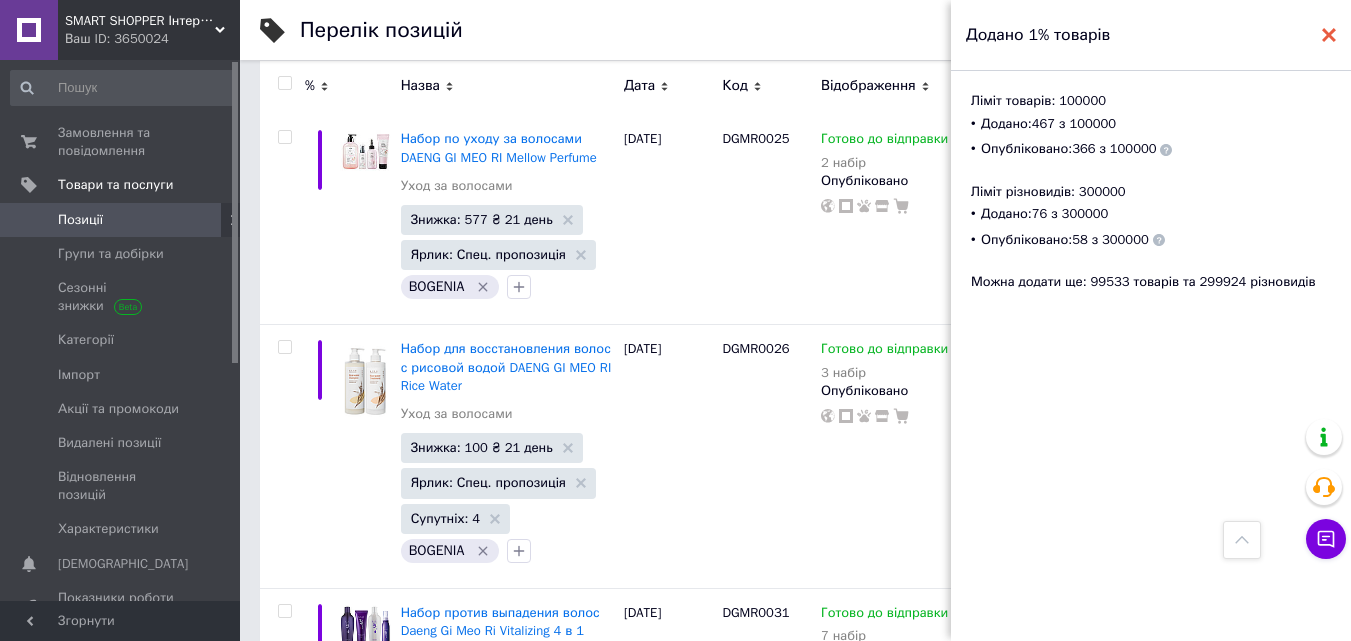 click 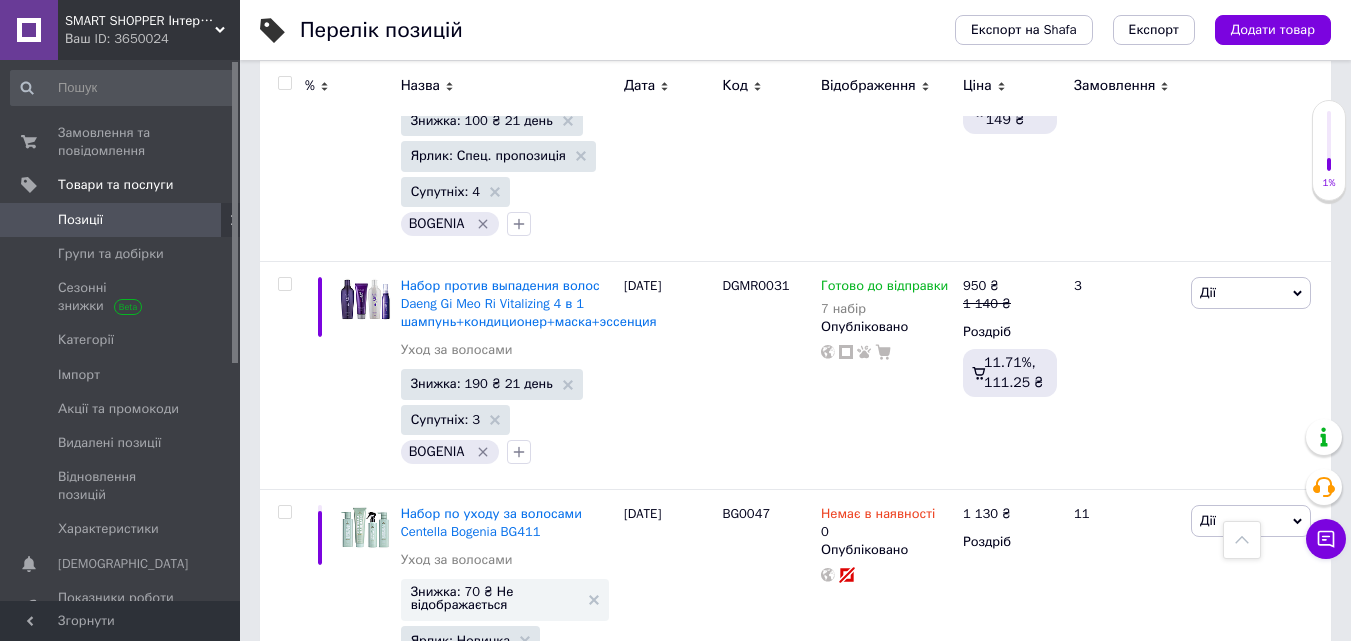 scroll, scrollTop: 1206, scrollLeft: 0, axis: vertical 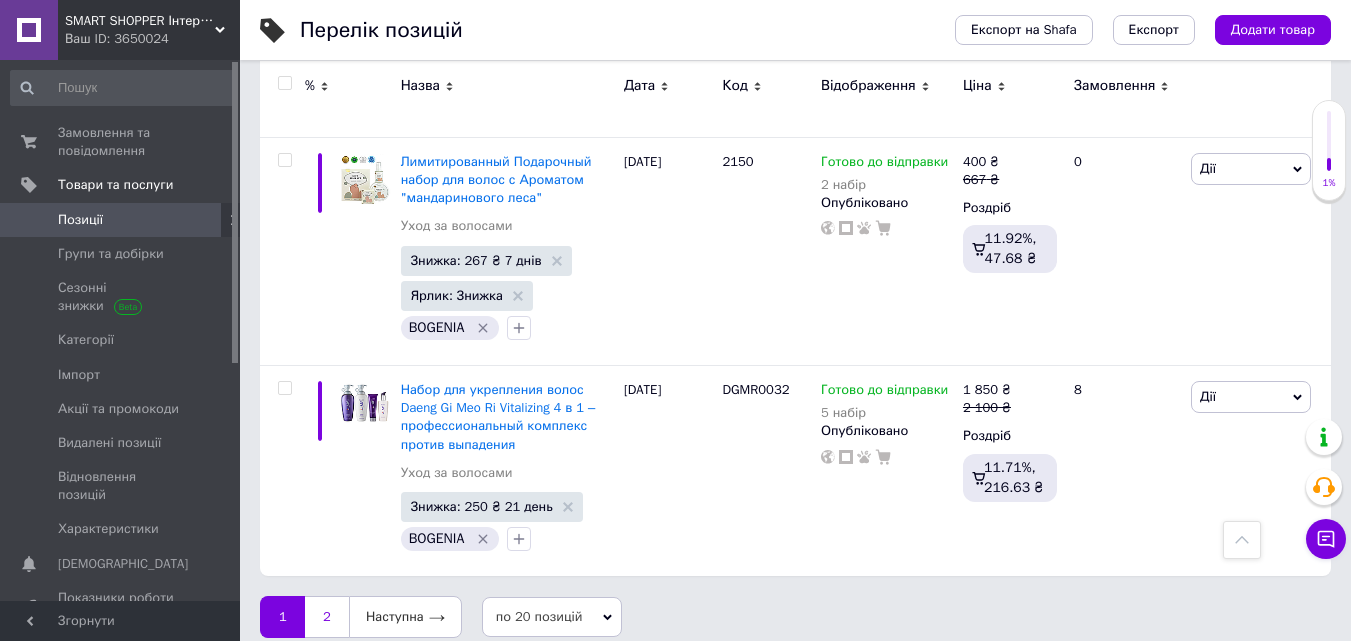 click on "2" at bounding box center (327, 617) 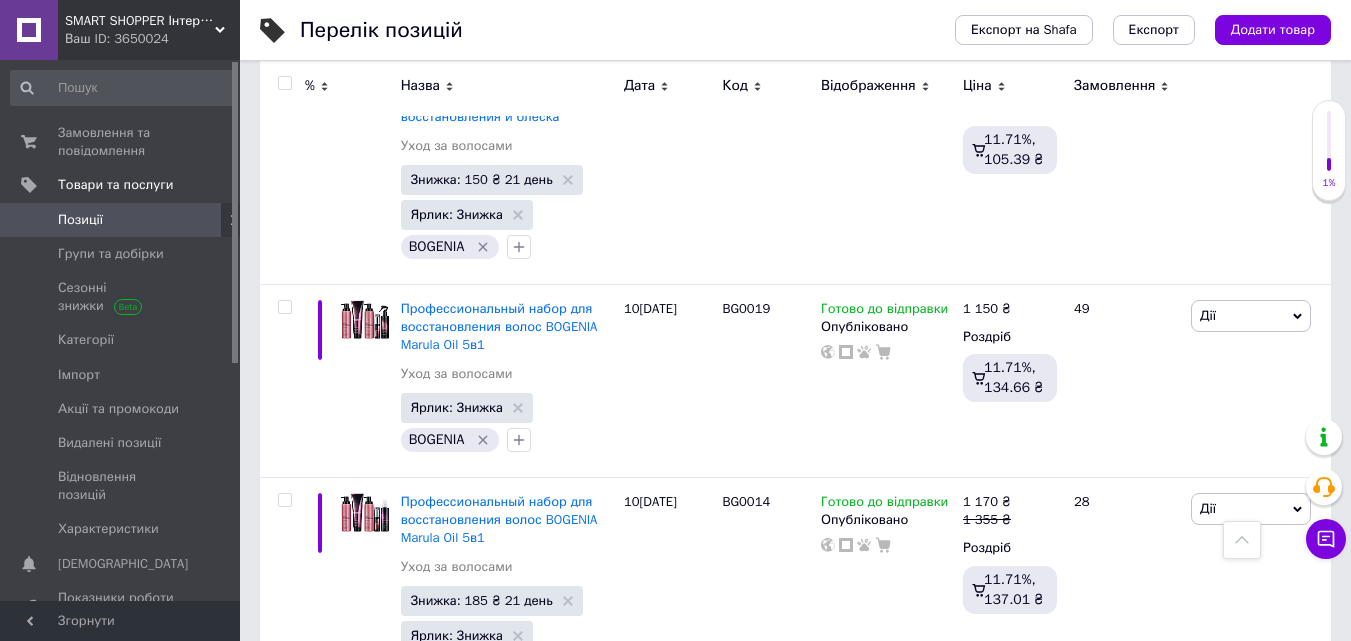 scroll, scrollTop: 3054, scrollLeft: 0, axis: vertical 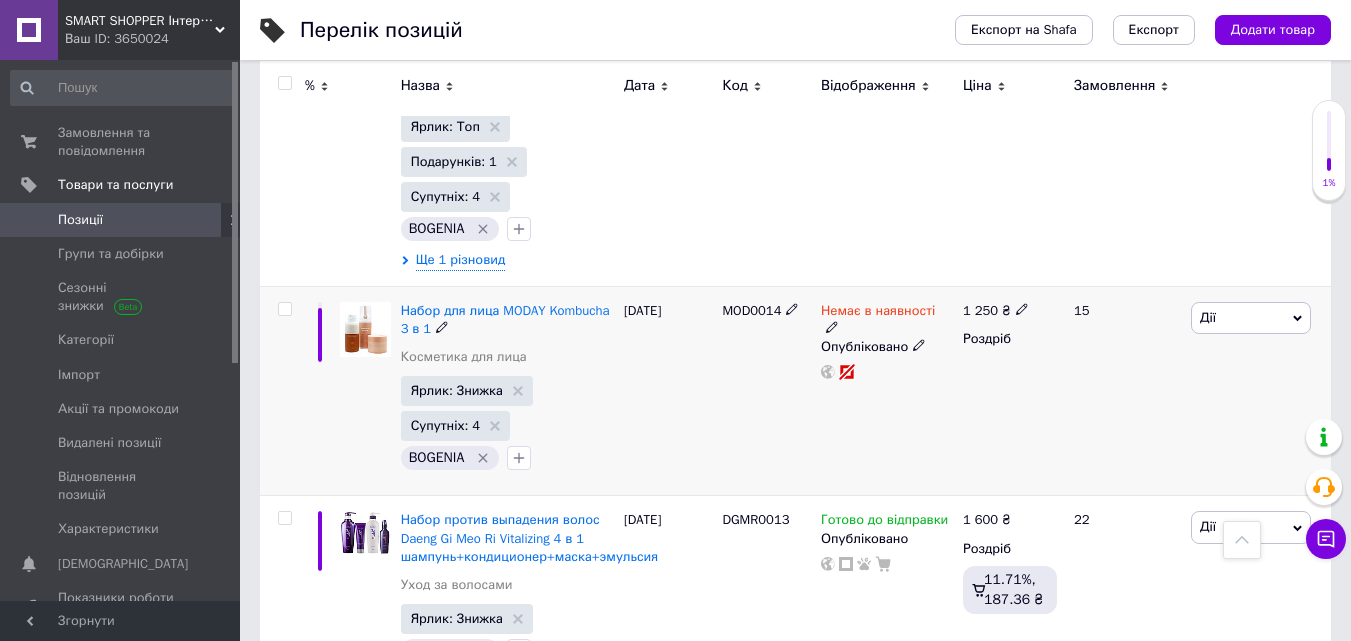 click 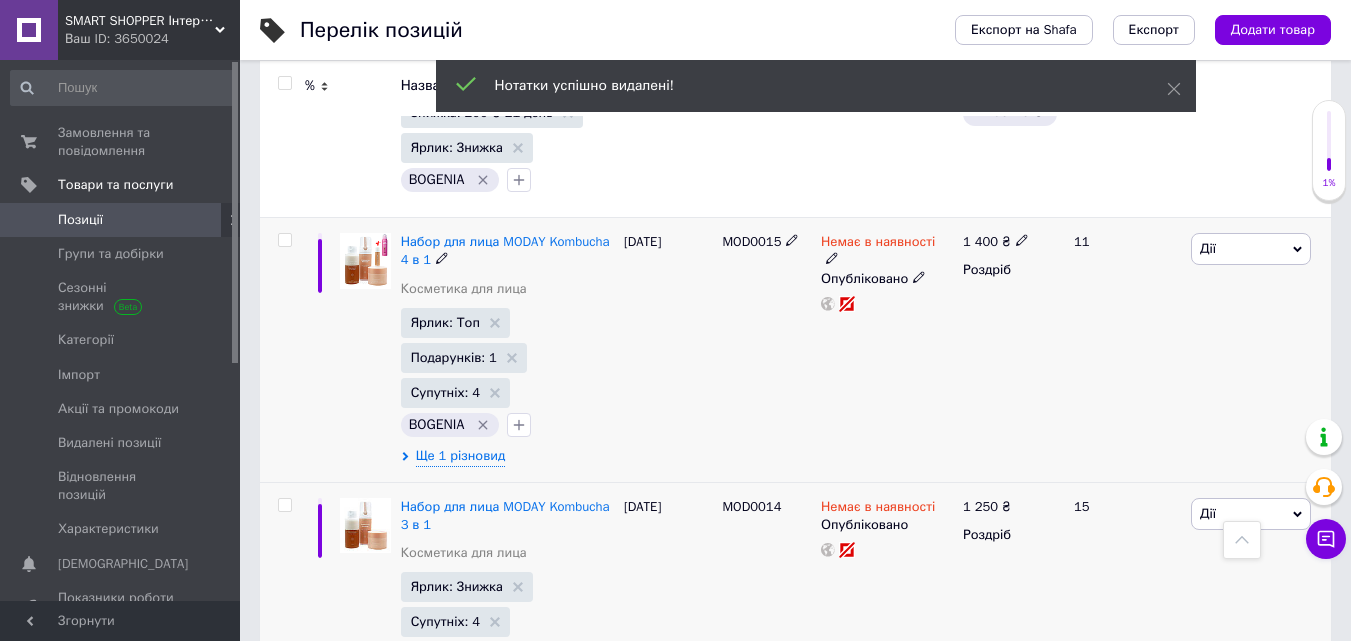 scroll, scrollTop: 912, scrollLeft: 0, axis: vertical 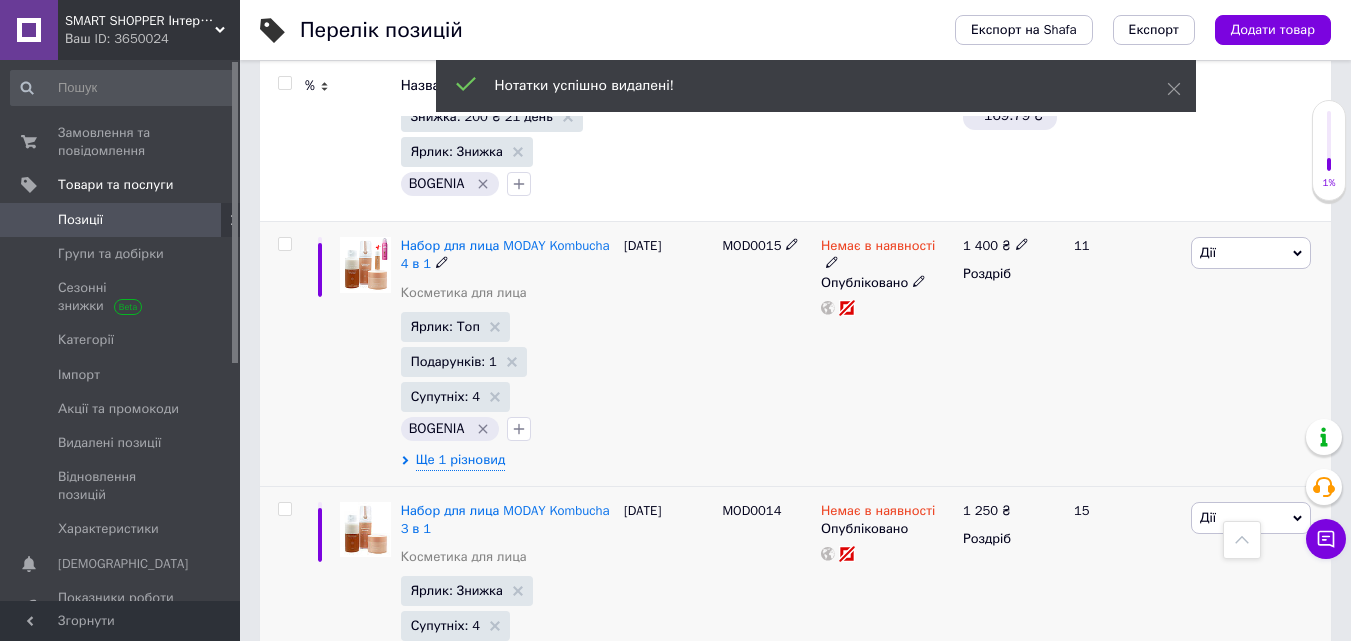 click 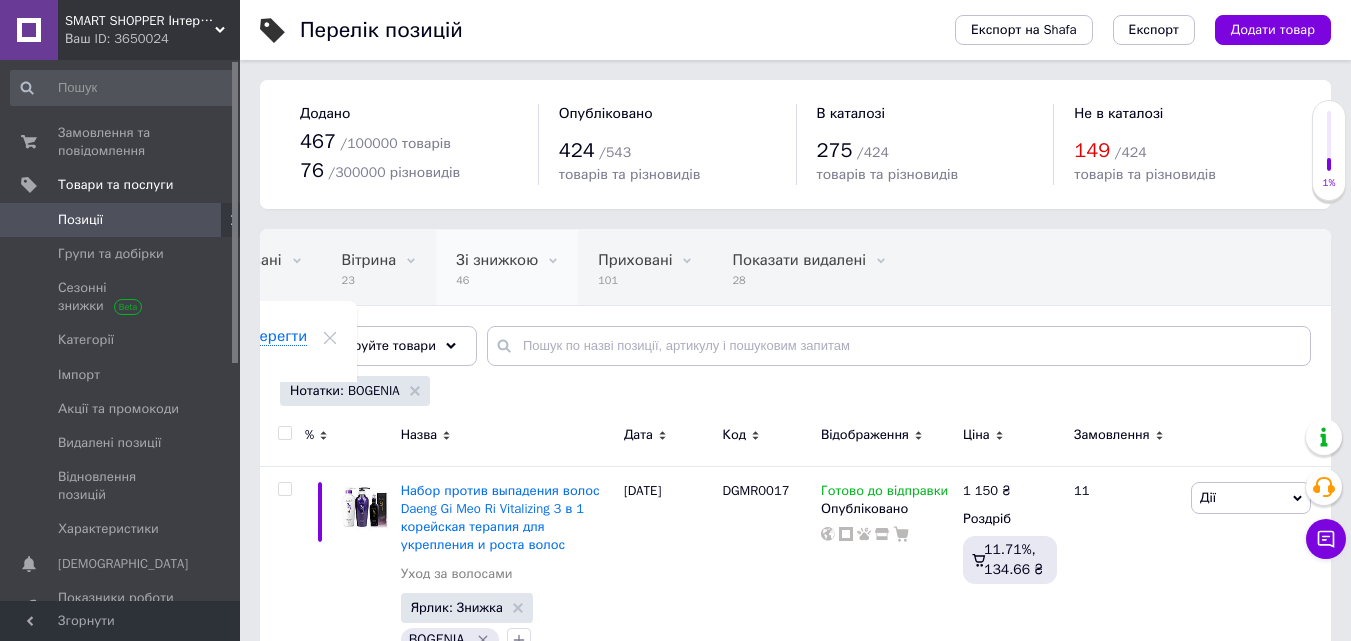 scroll, scrollTop: 12, scrollLeft: 0, axis: vertical 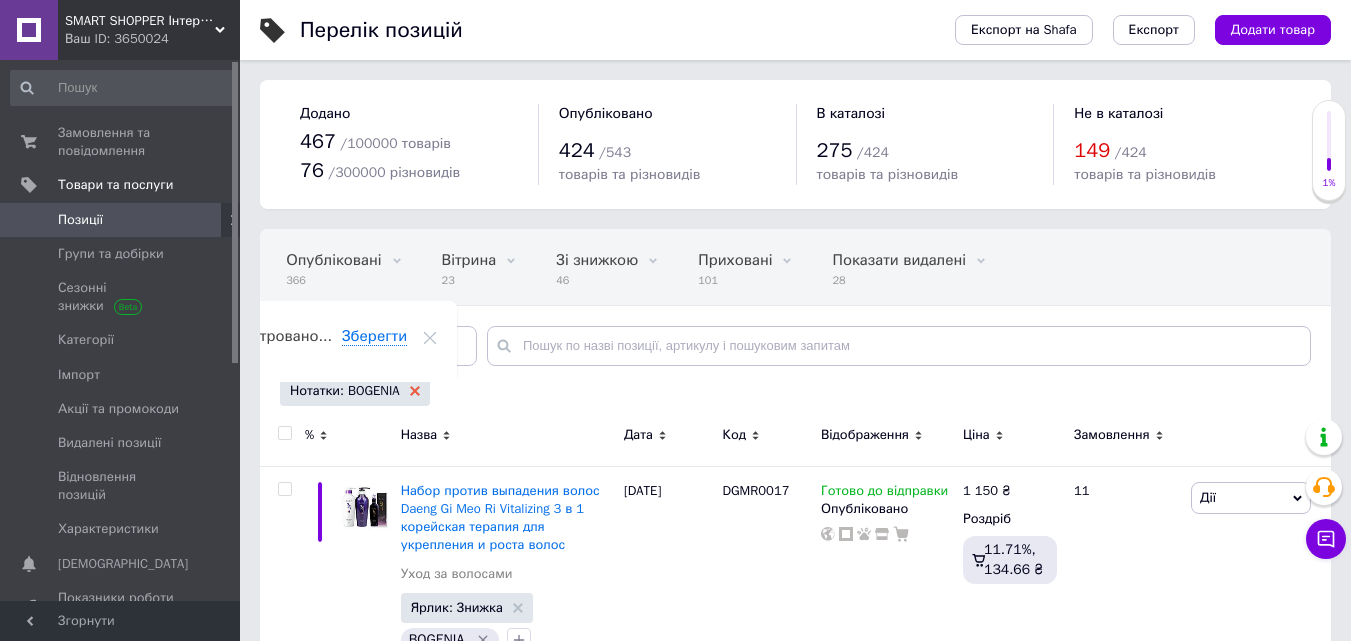 click 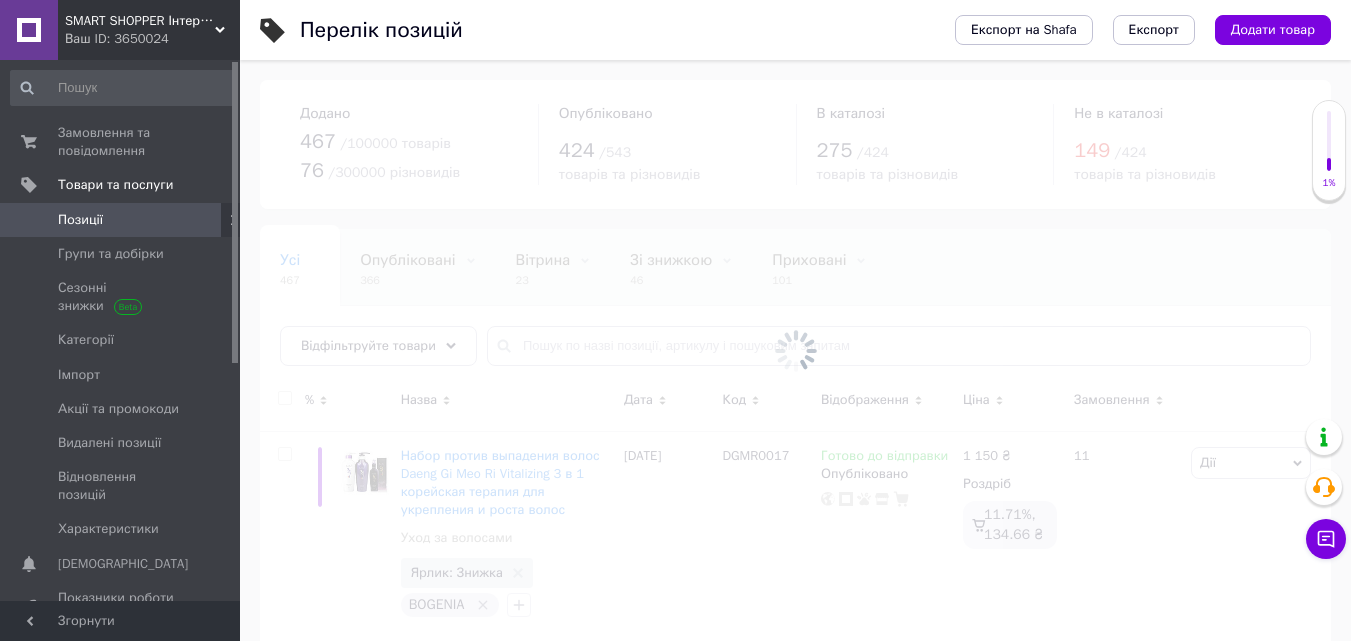 scroll, scrollTop: 0, scrollLeft: 0, axis: both 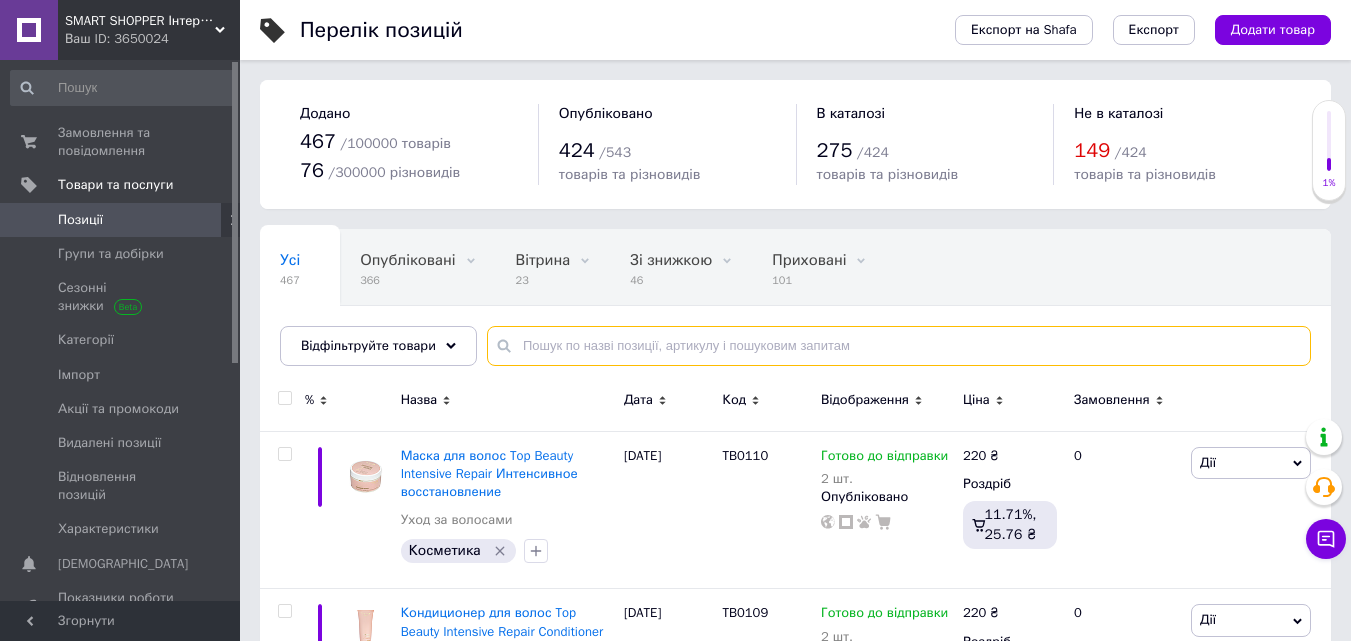 click at bounding box center [899, 346] 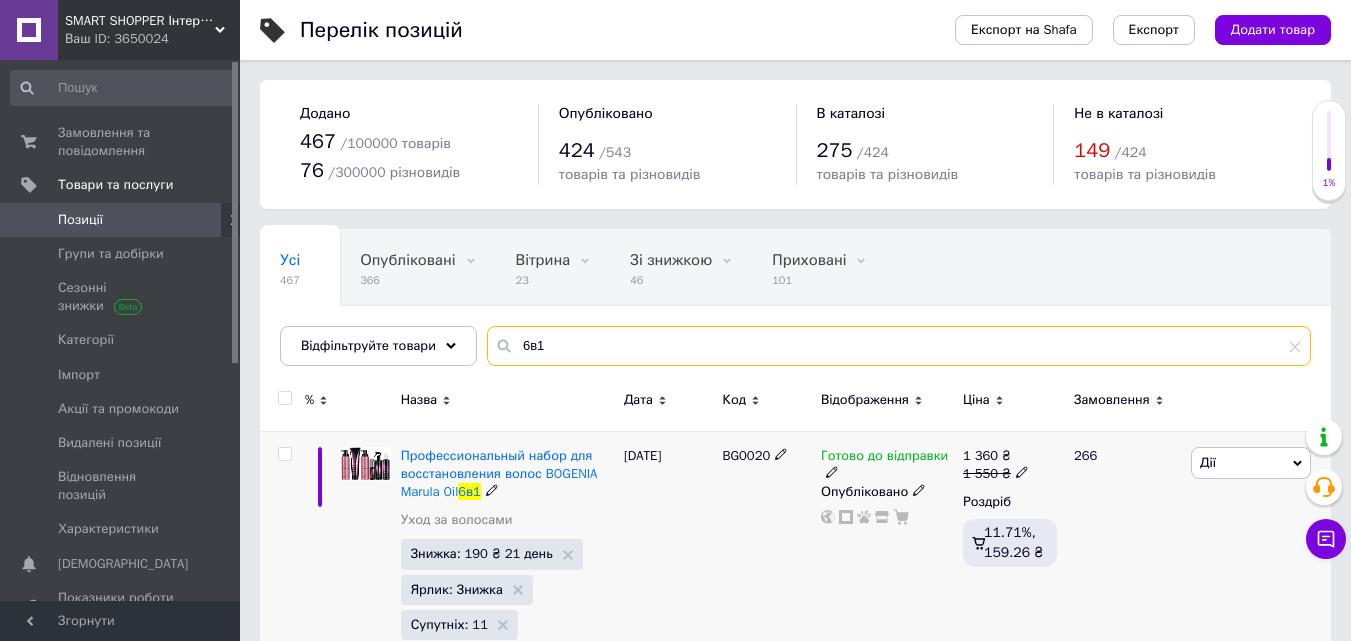 type on "6в1" 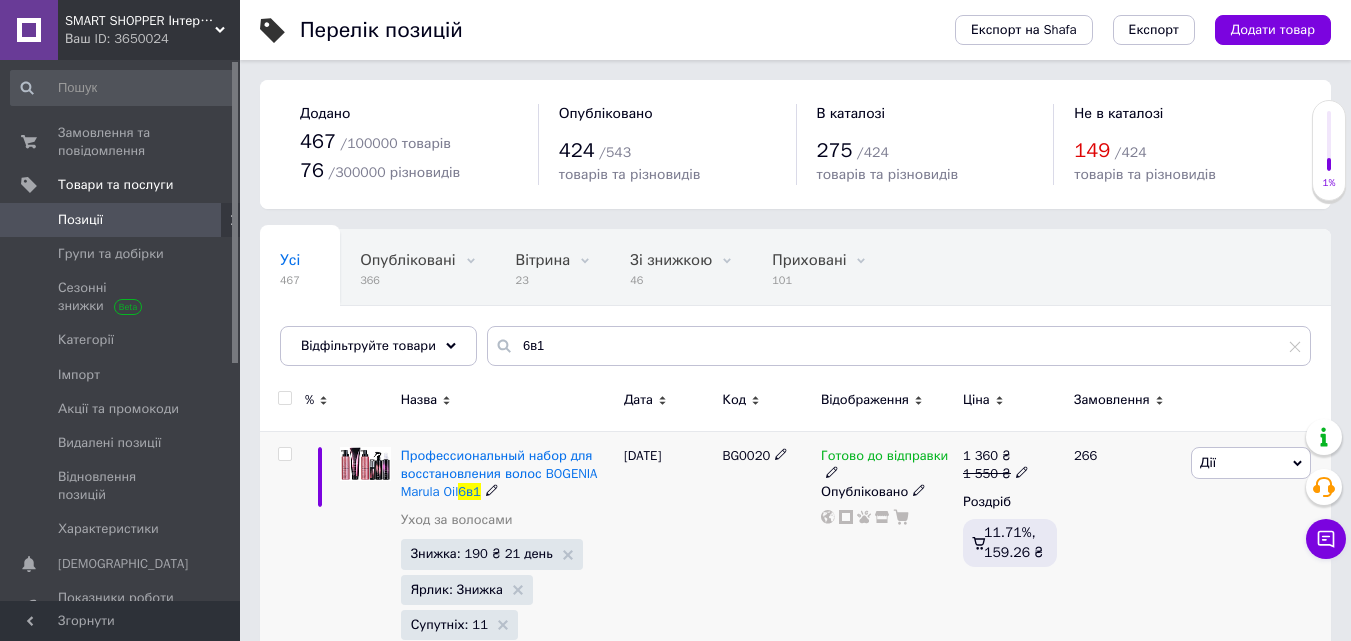 click on "Дії" at bounding box center (1251, 463) 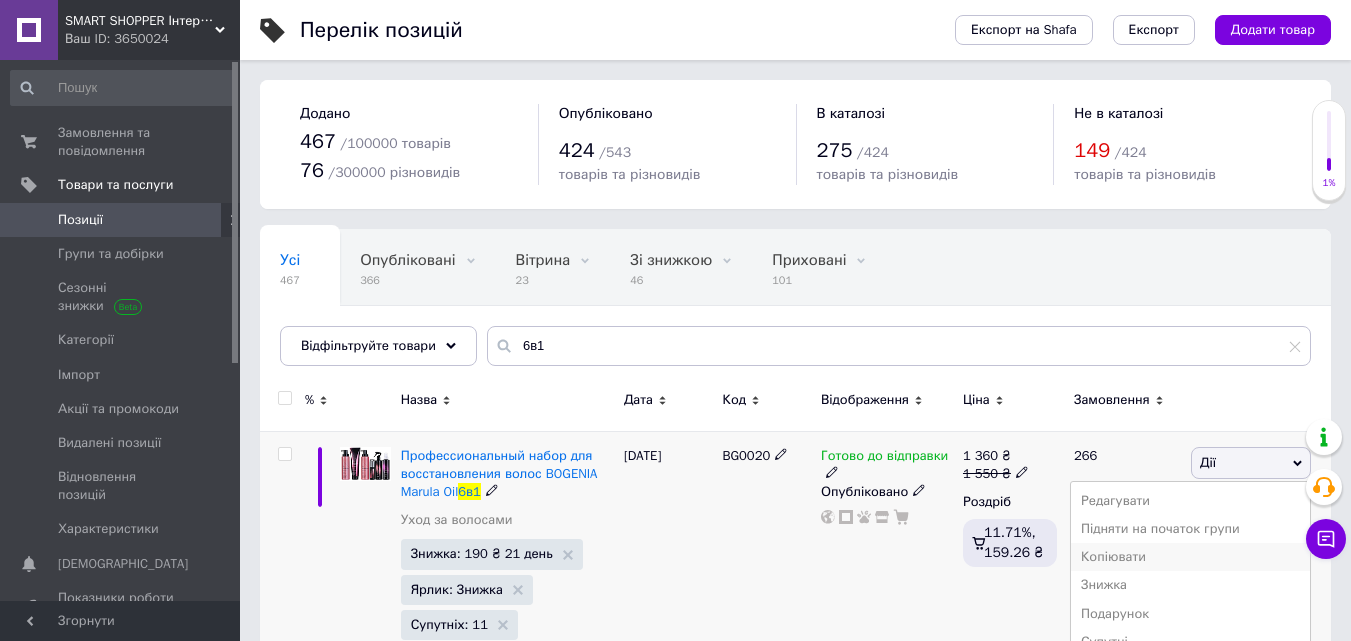 click on "Копіювати" at bounding box center (1190, 557) 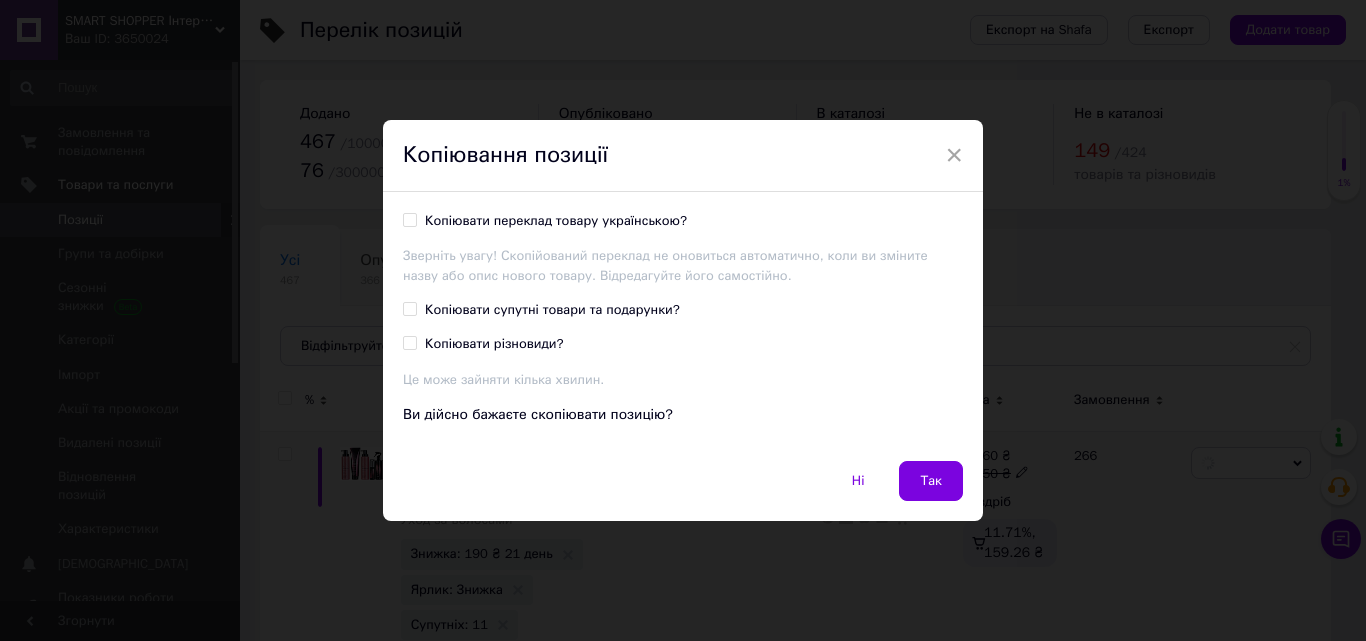 click at bounding box center [410, 220] 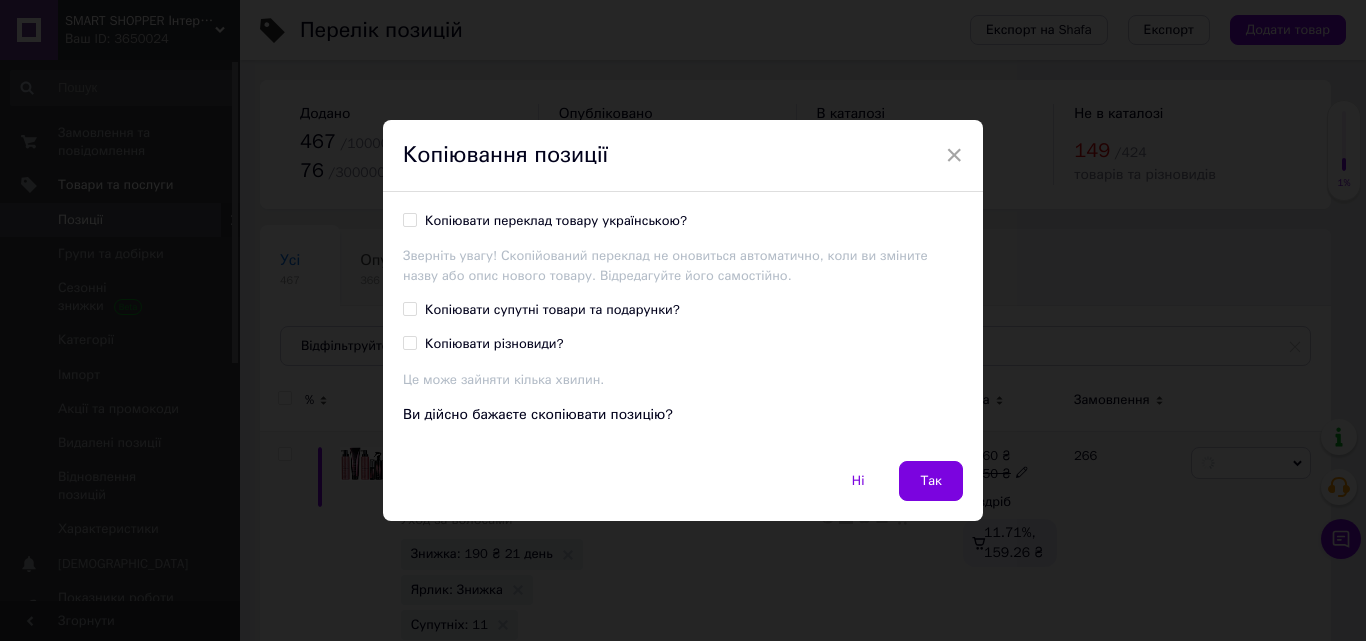 click on "Копіювати переклад товару українською?" at bounding box center [409, 219] 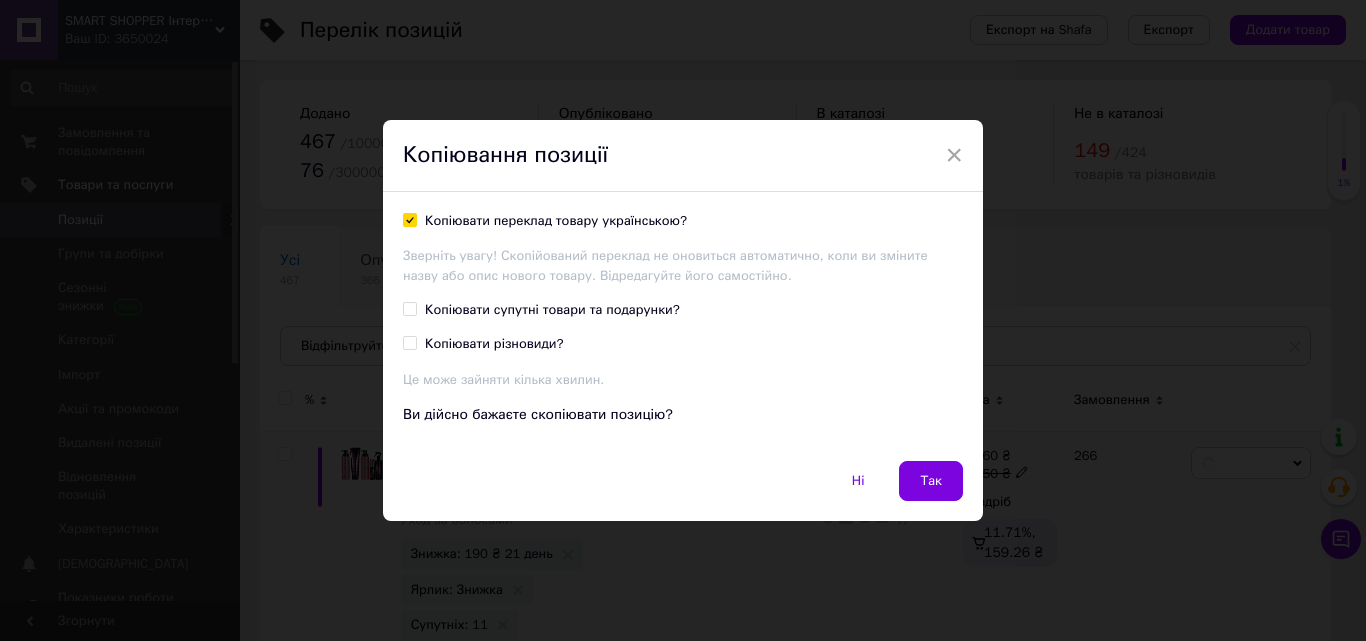 checkbox on "true" 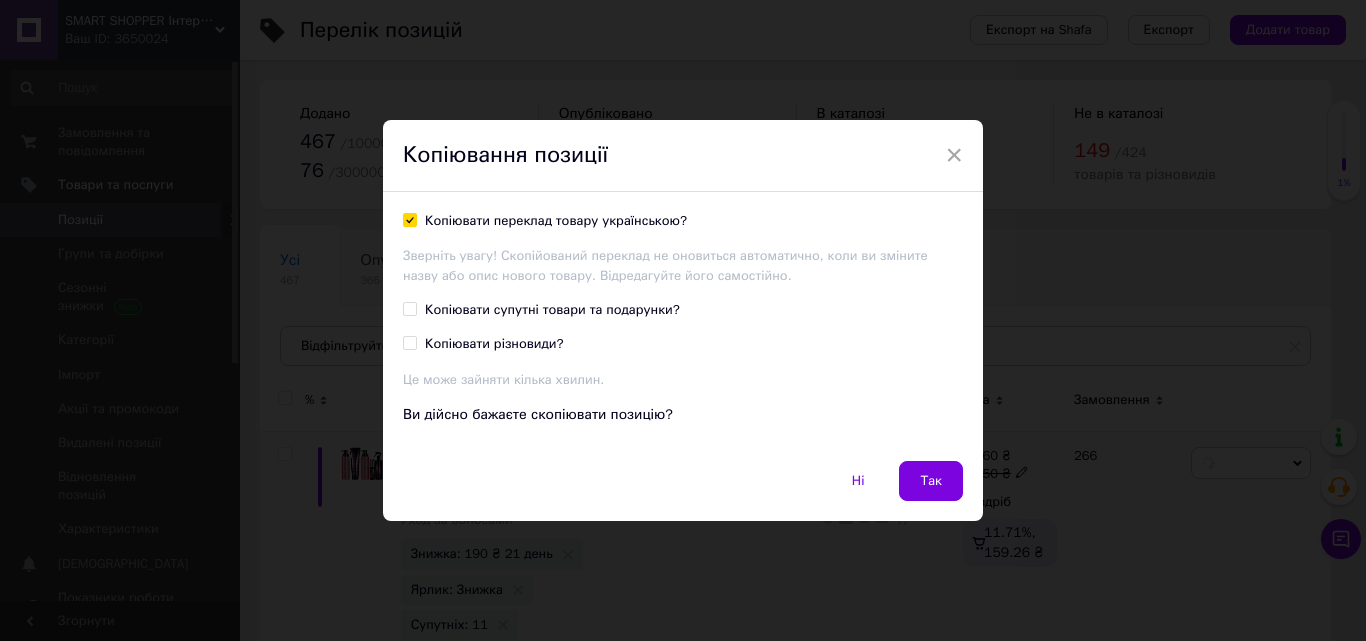 click on "Копіювати супутні товари та подарунки?" at bounding box center (552, 310) 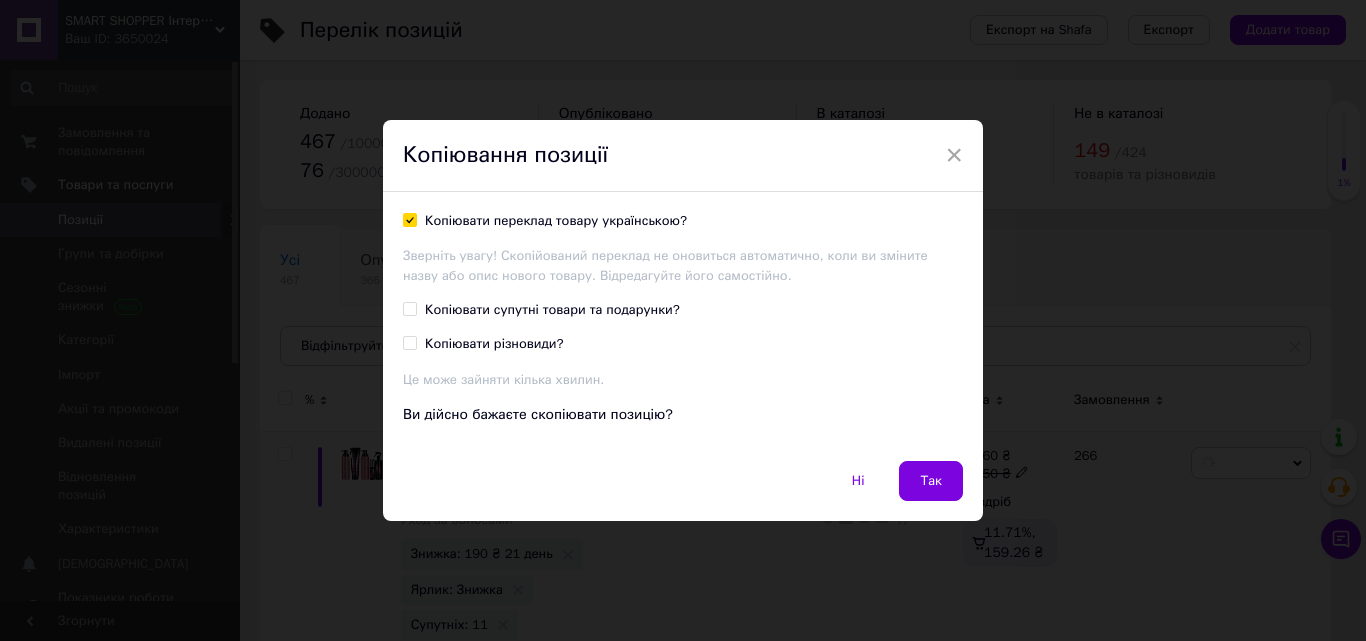 click on "Копіювати супутні товари та подарунки?" at bounding box center [409, 308] 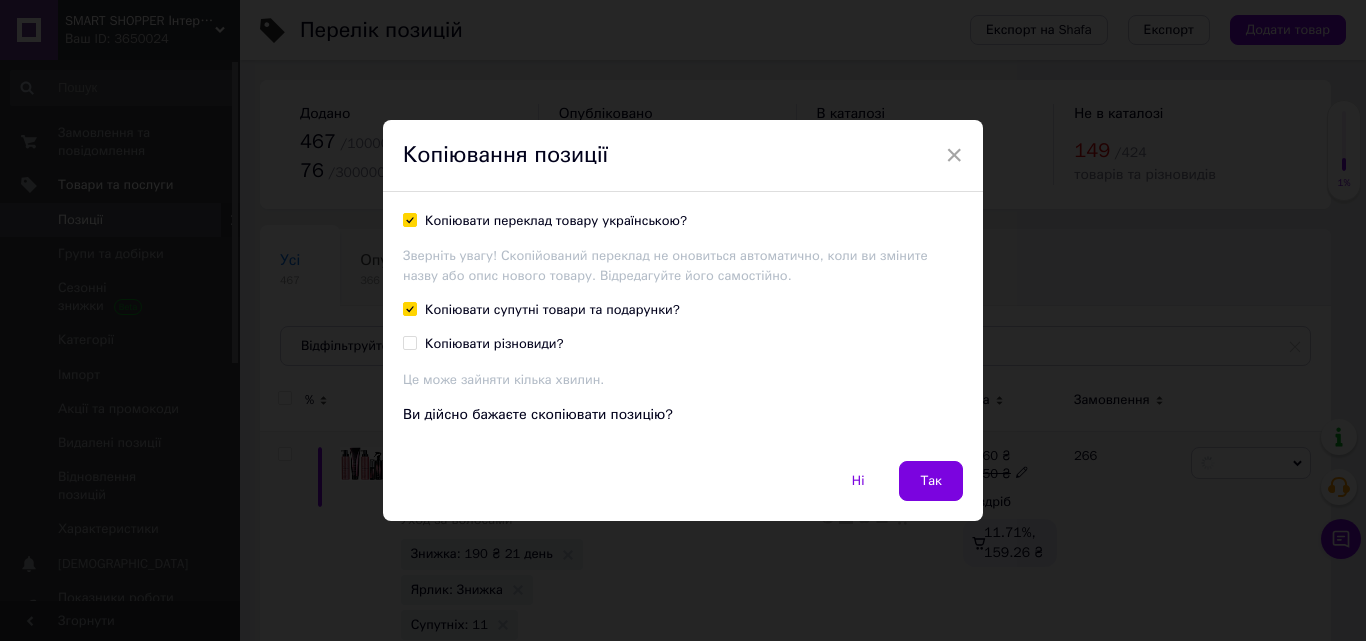 checkbox on "true" 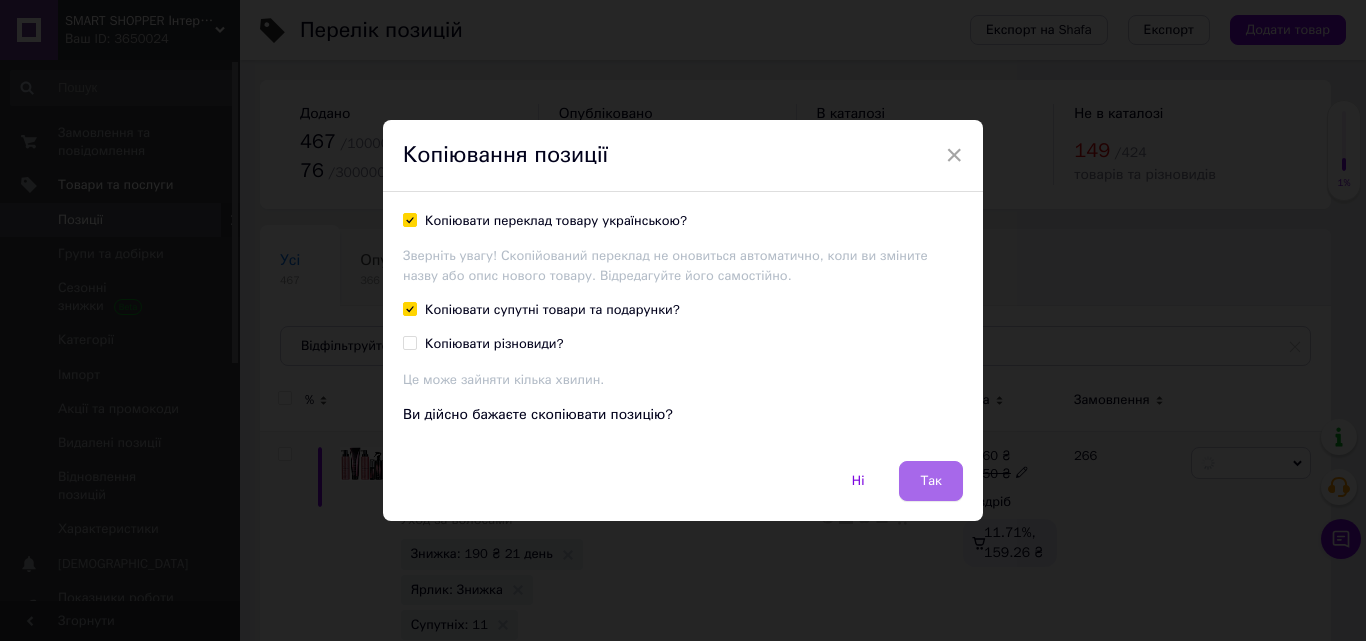 click on "Так" at bounding box center [931, 481] 